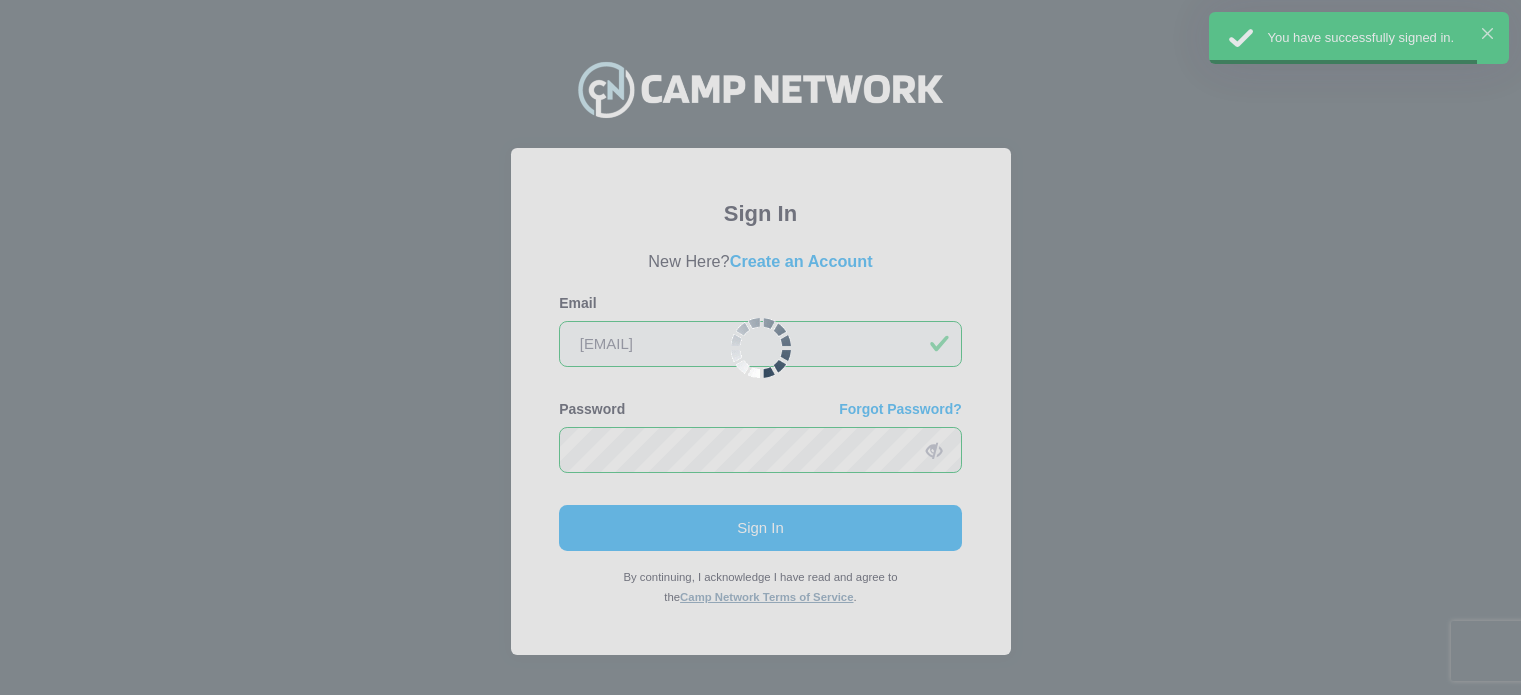 scroll, scrollTop: 0, scrollLeft: 0, axis: both 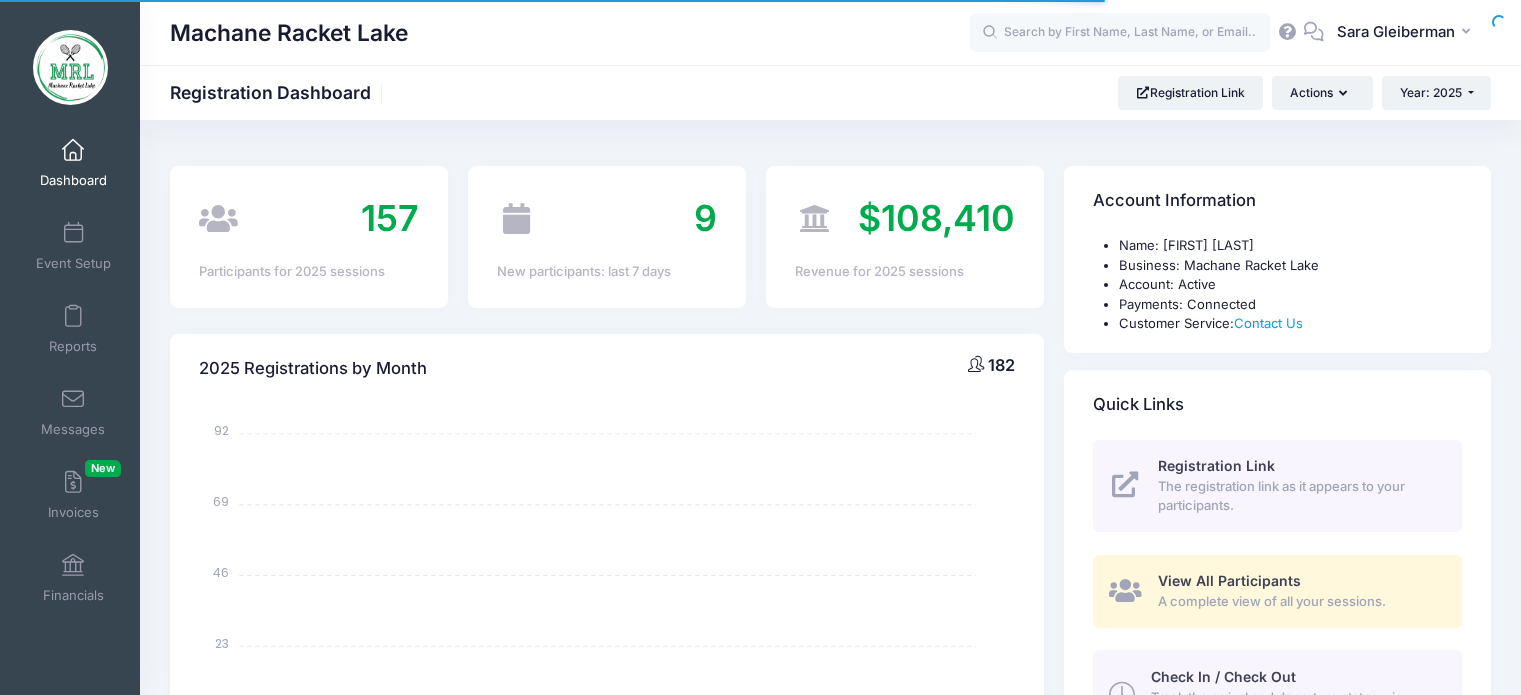 select 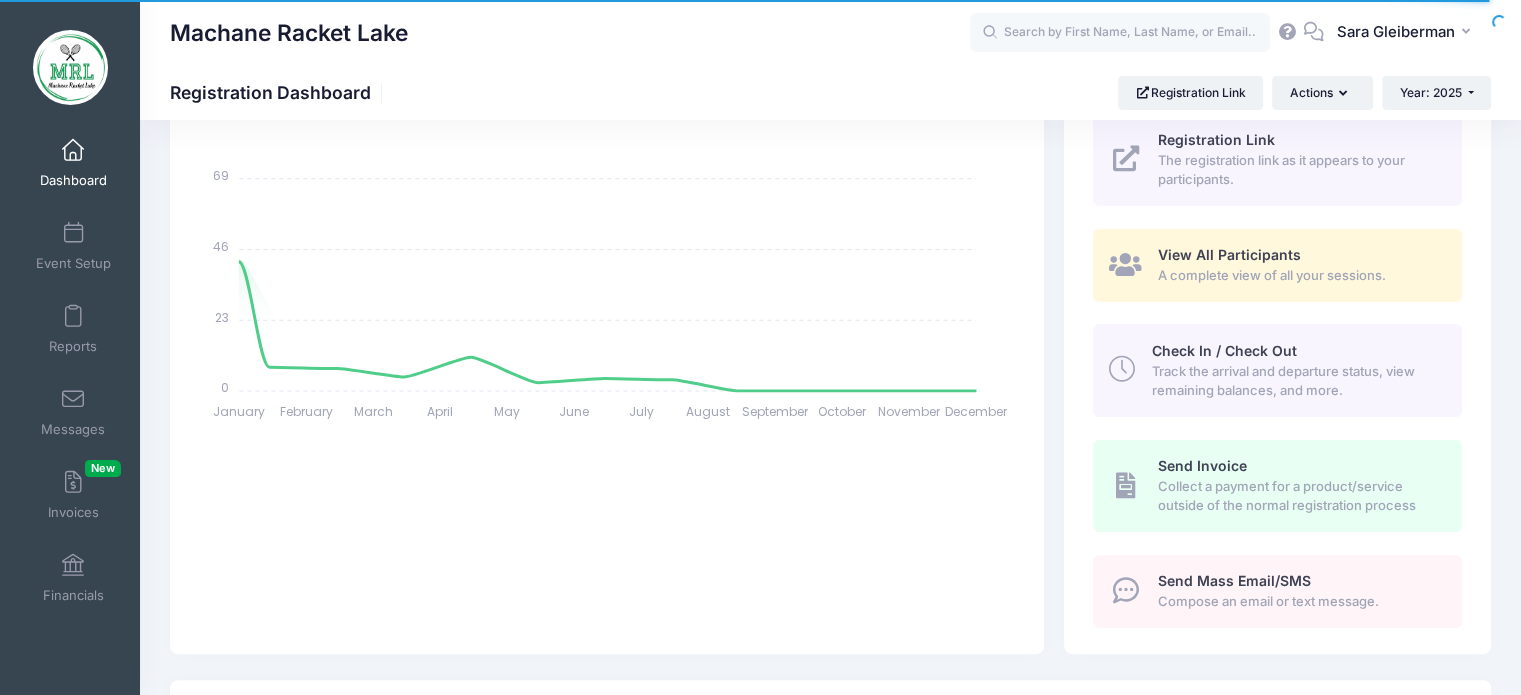 scroll, scrollTop: 0, scrollLeft: 0, axis: both 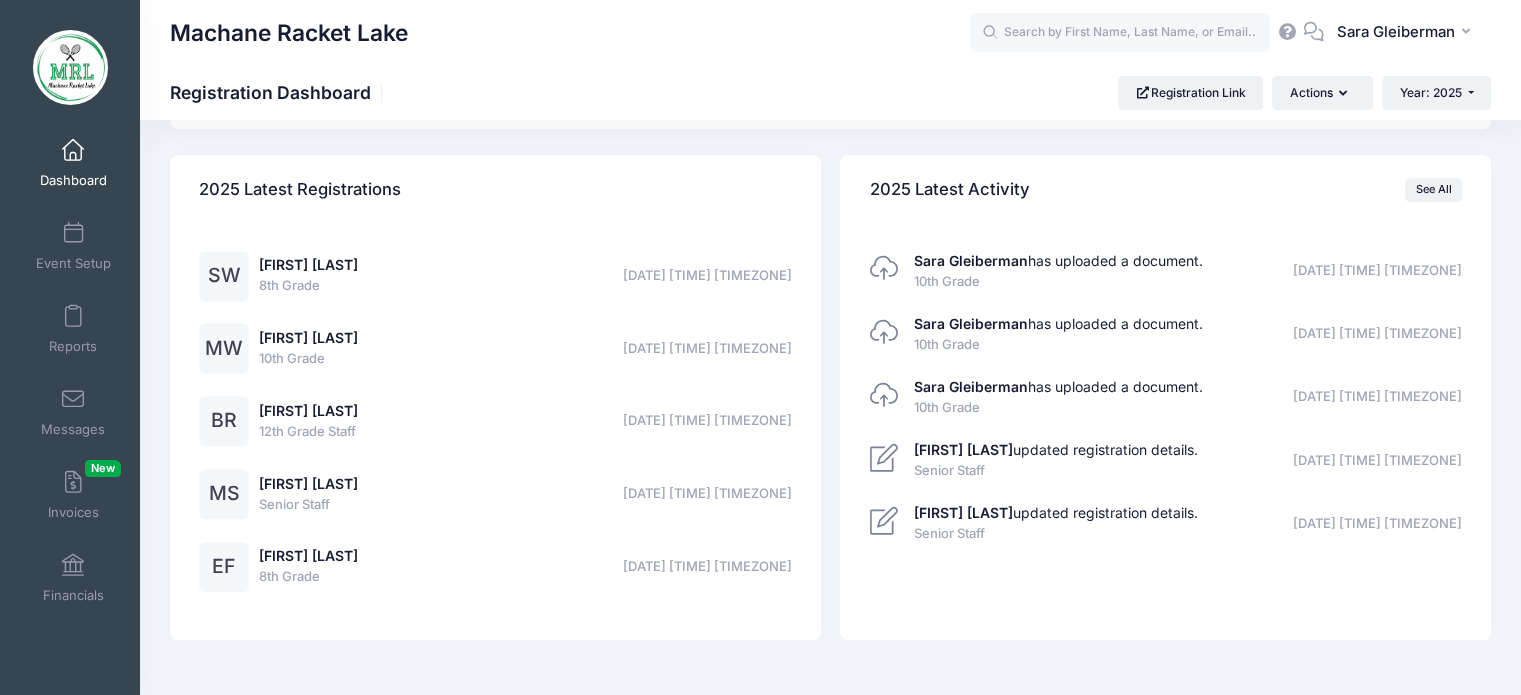 click on "Processing Request
Please wait...
Processing Request
Please wait...
Processing Request
Please wait...
Processing Request
Please wait...
New" at bounding box center (760, -1205) 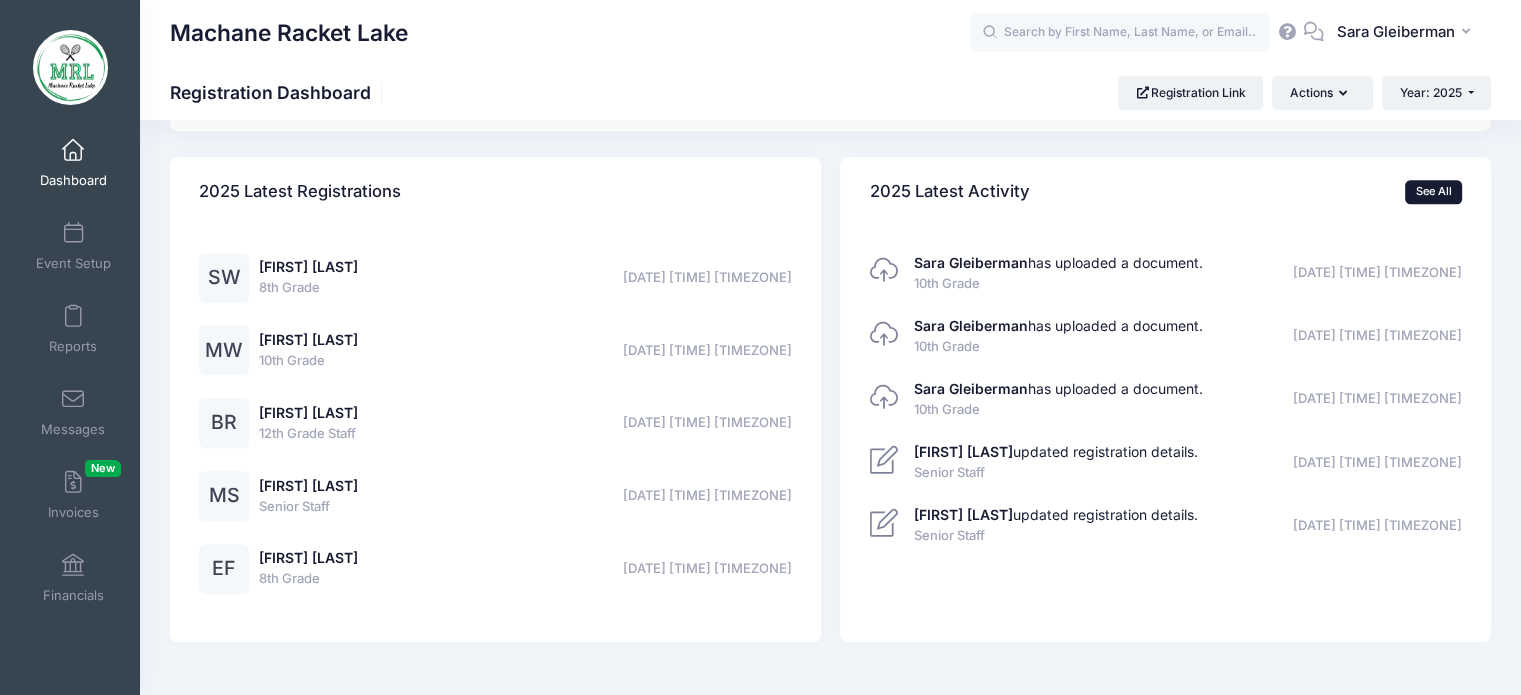 click on "See All" at bounding box center [1433, 192] 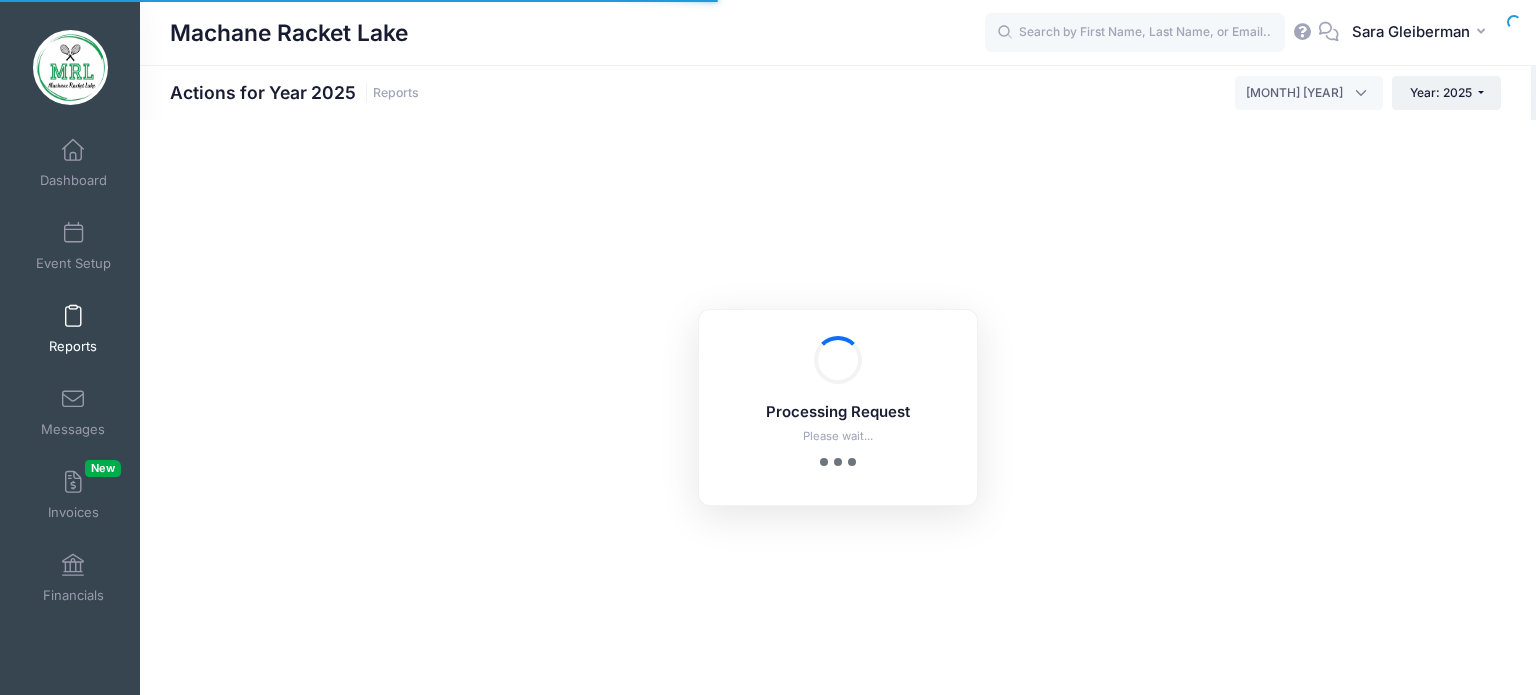 scroll, scrollTop: 0, scrollLeft: 0, axis: both 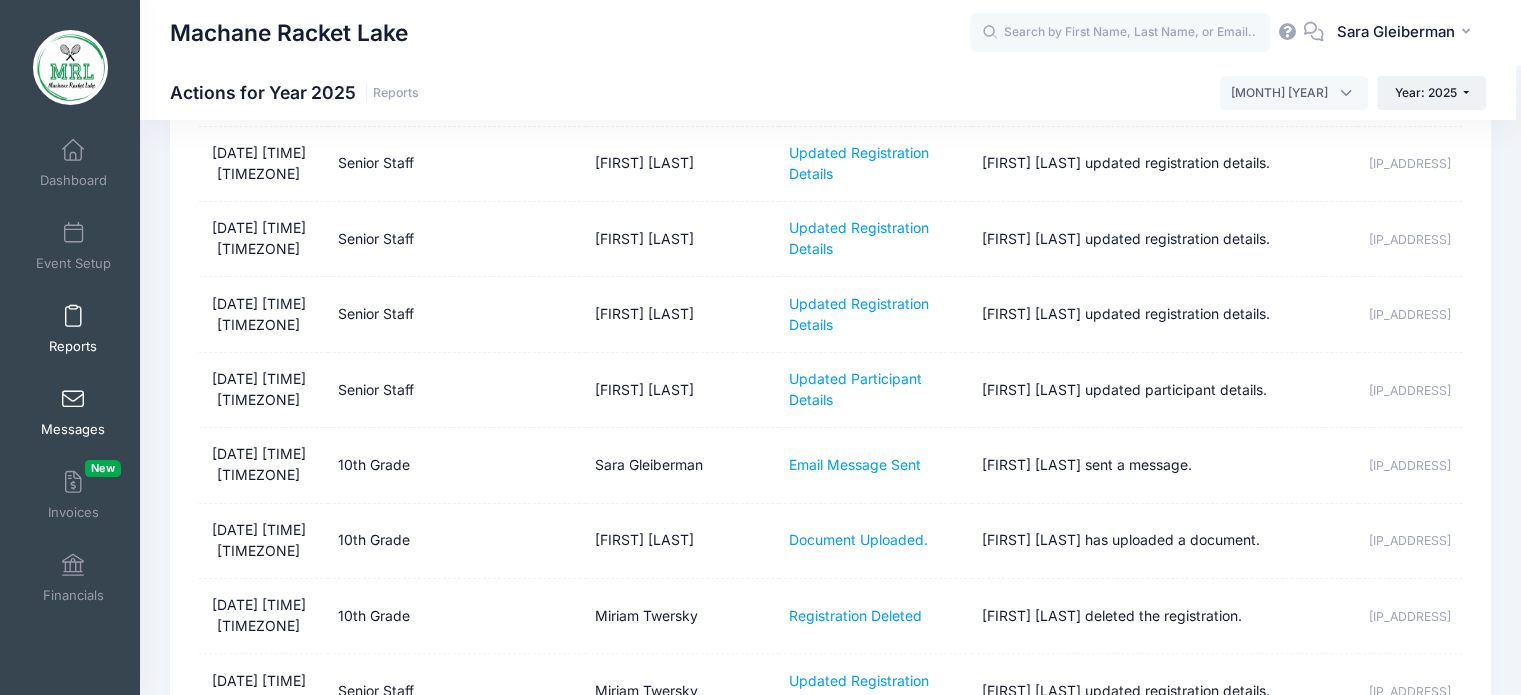 click at bounding box center [73, 400] 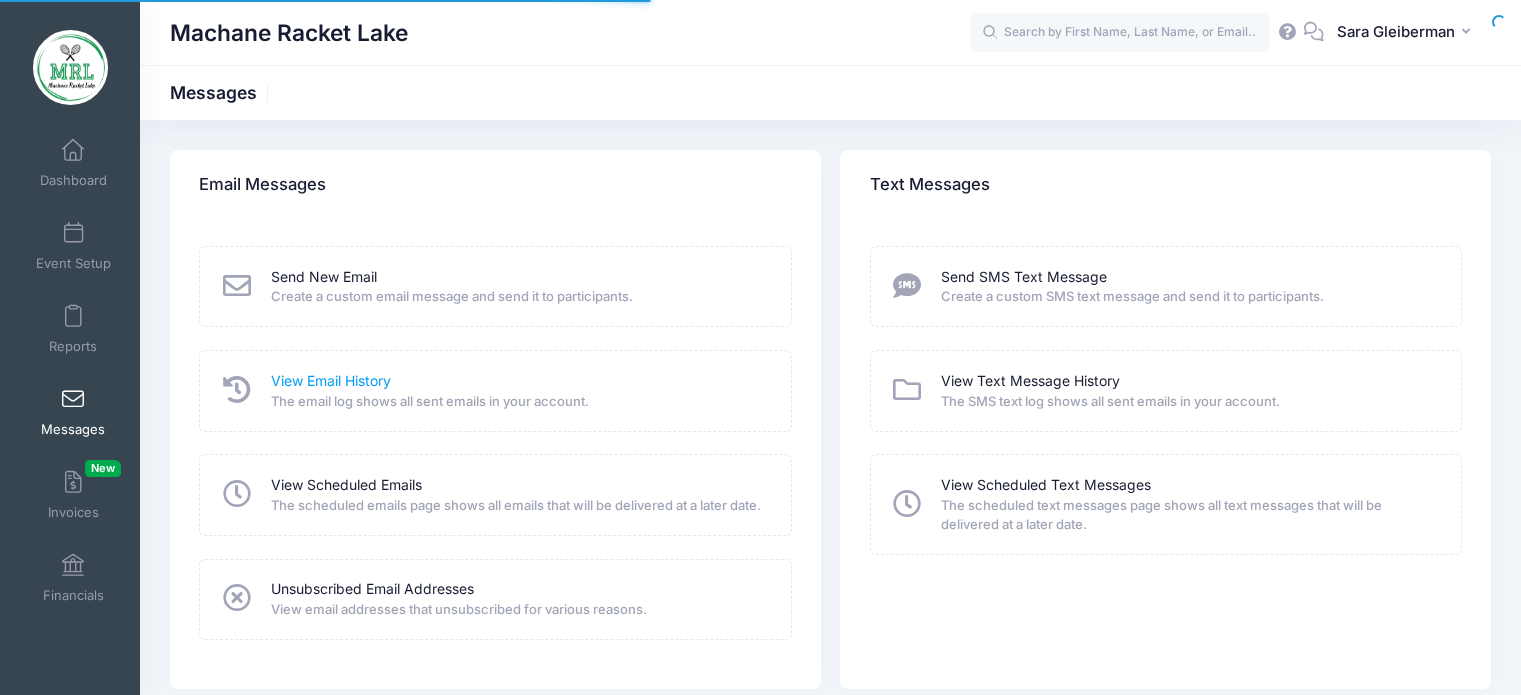 scroll, scrollTop: 0, scrollLeft: 0, axis: both 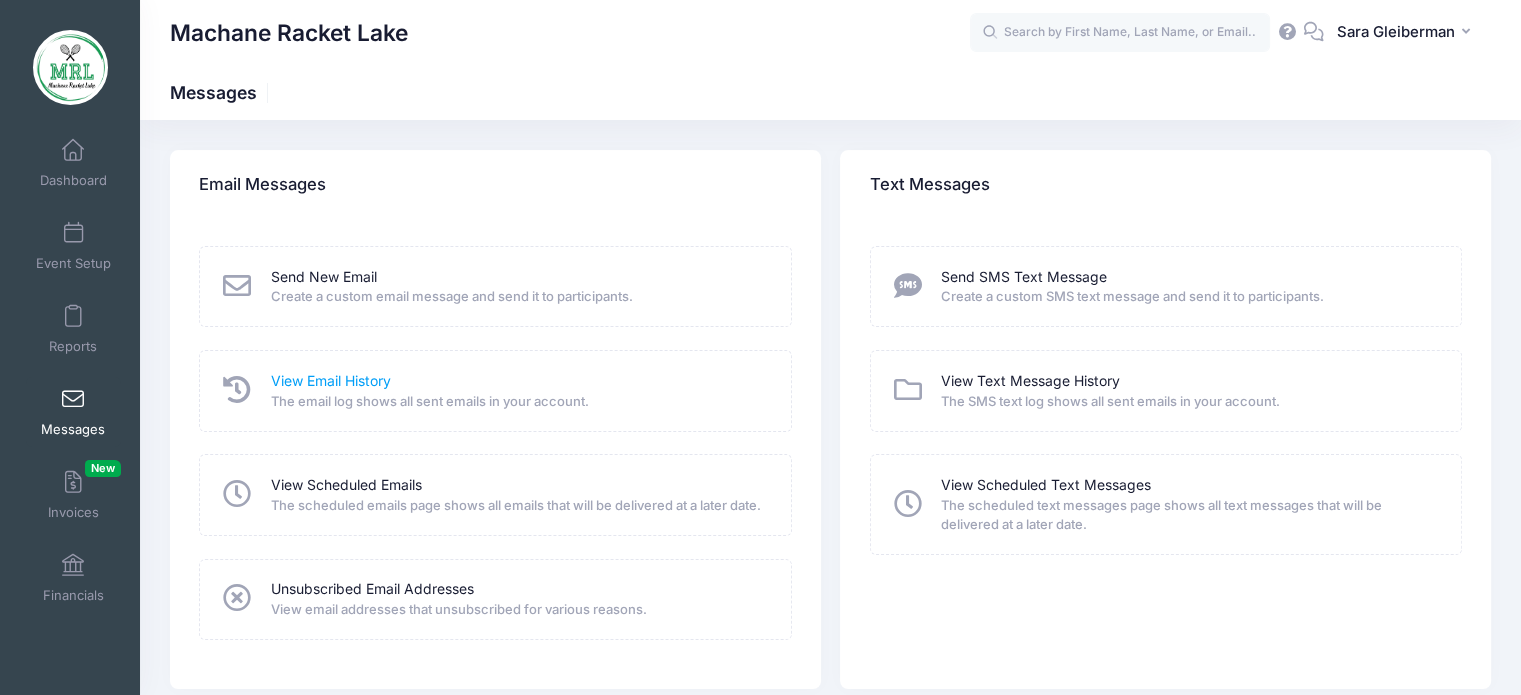 click on "View Email History" at bounding box center [331, 381] 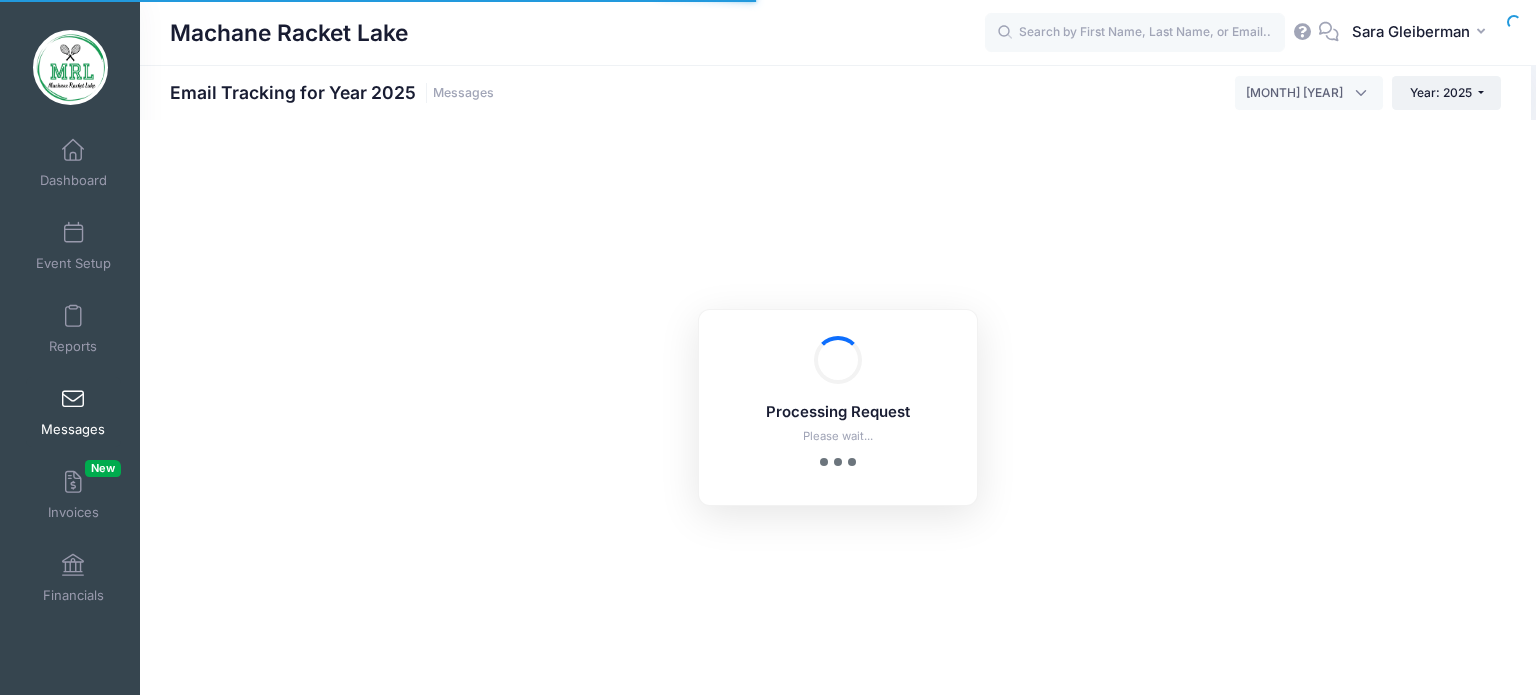 scroll, scrollTop: 0, scrollLeft: 0, axis: both 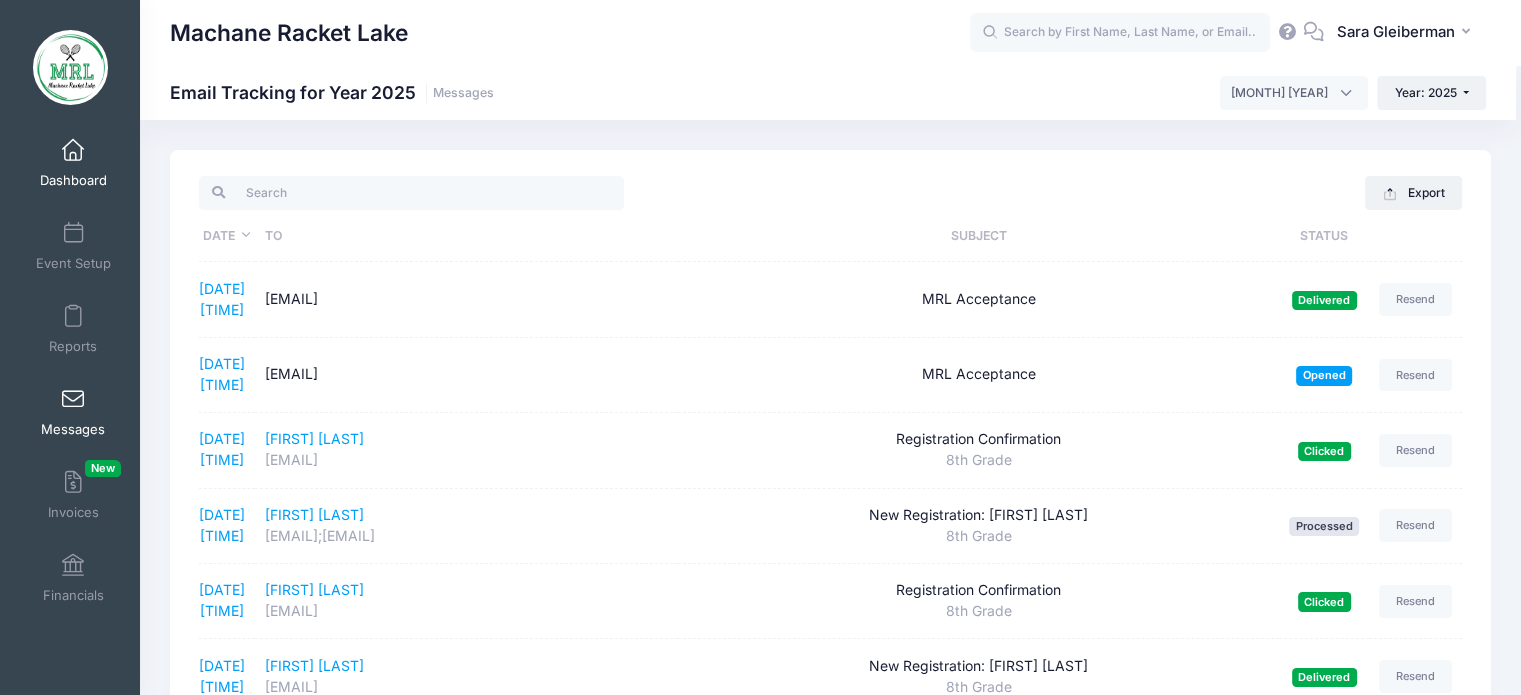 click on "Dashboard" at bounding box center (73, 180) 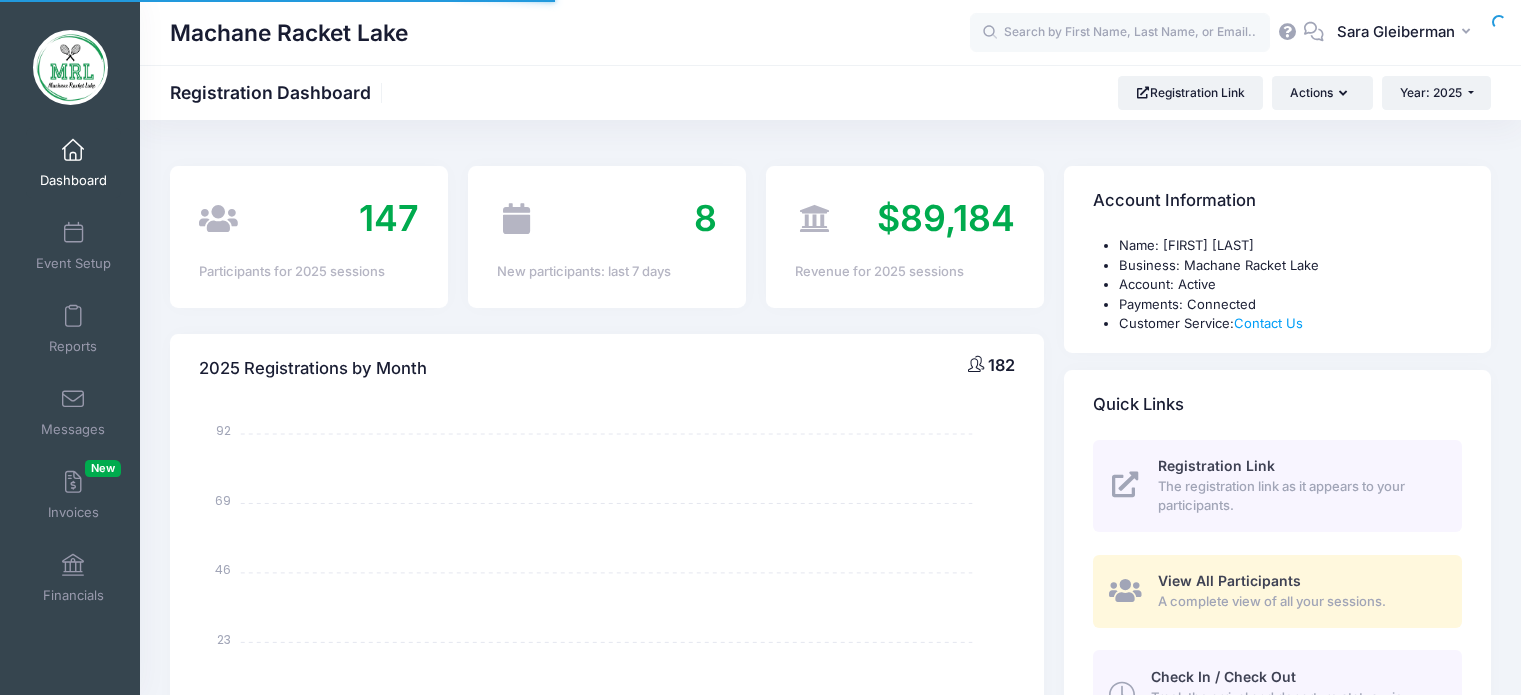 select 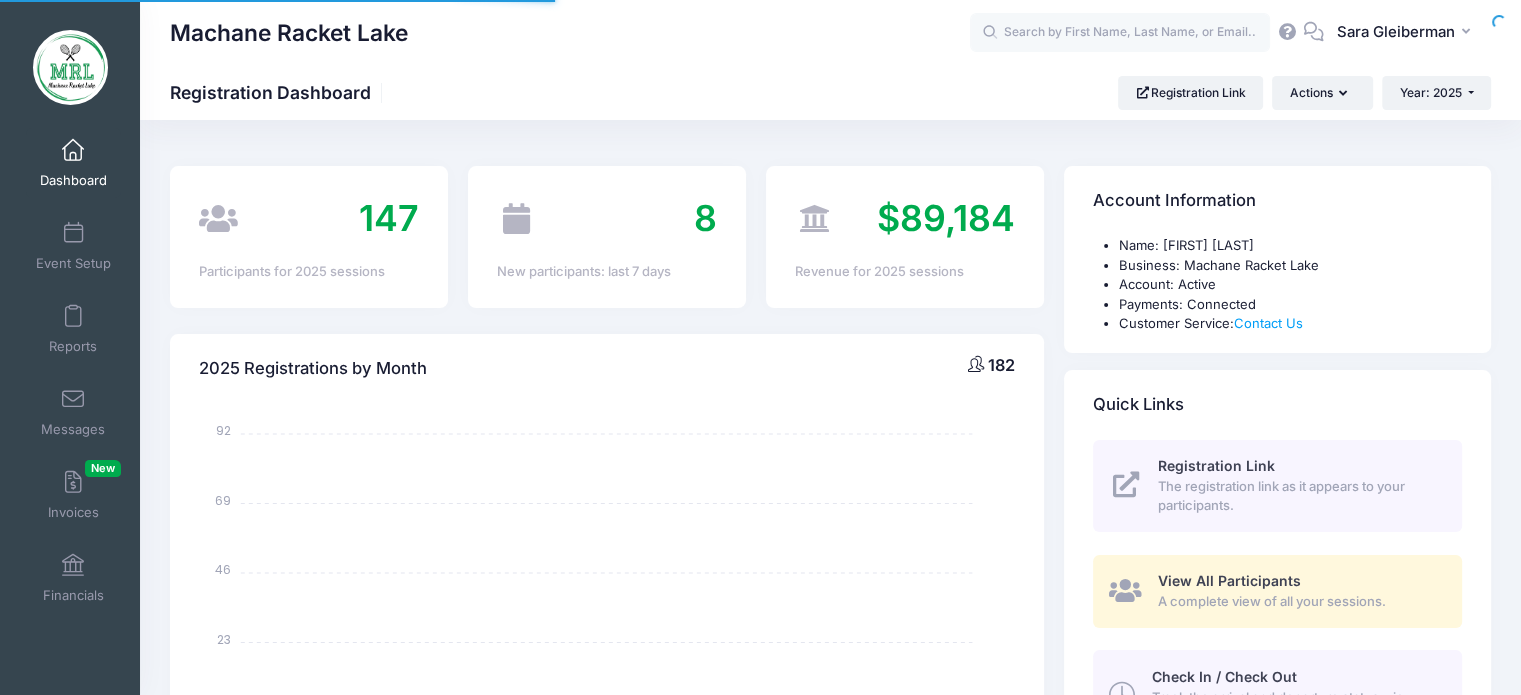 scroll, scrollTop: 0, scrollLeft: 0, axis: both 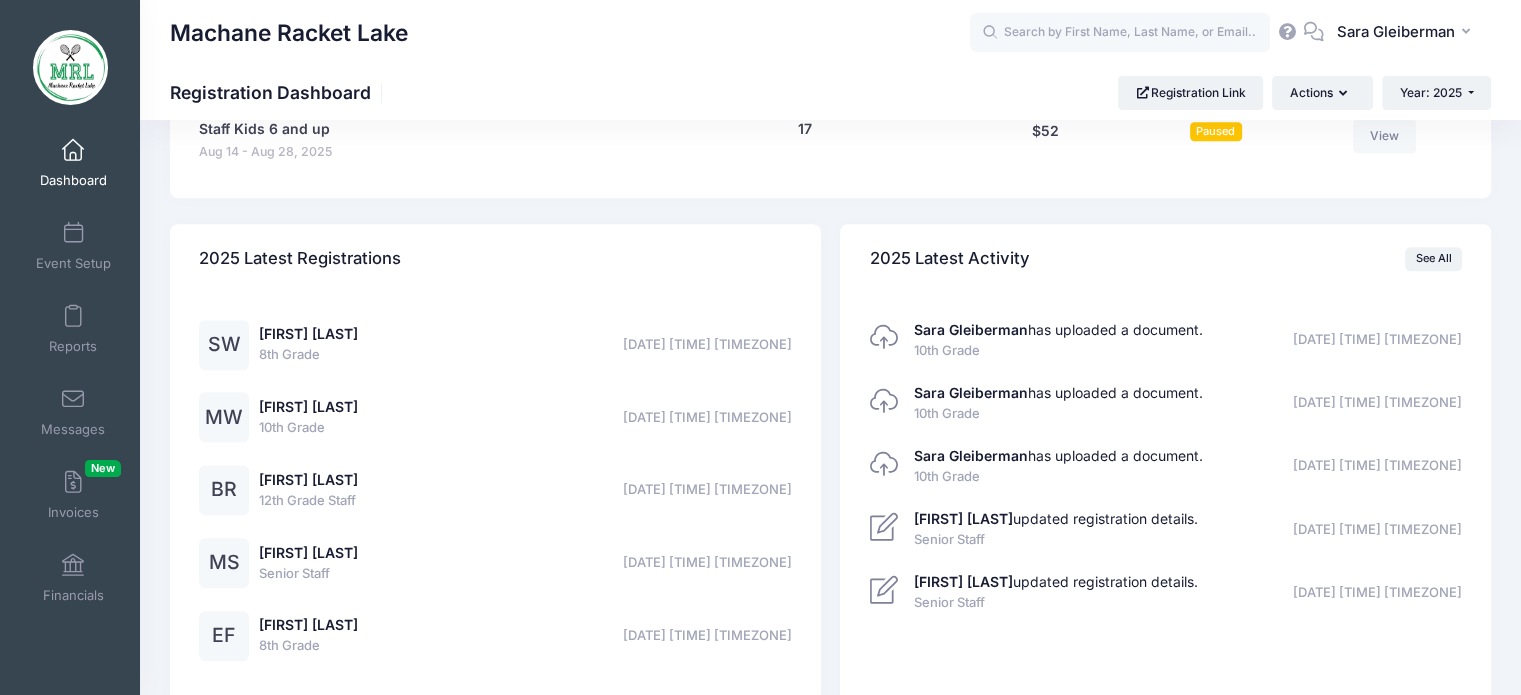 click on "Sara Gleiberman  has uploaded a document.
10th Grade
08/07/2025 00:42 EST" at bounding box center [1058, 340] 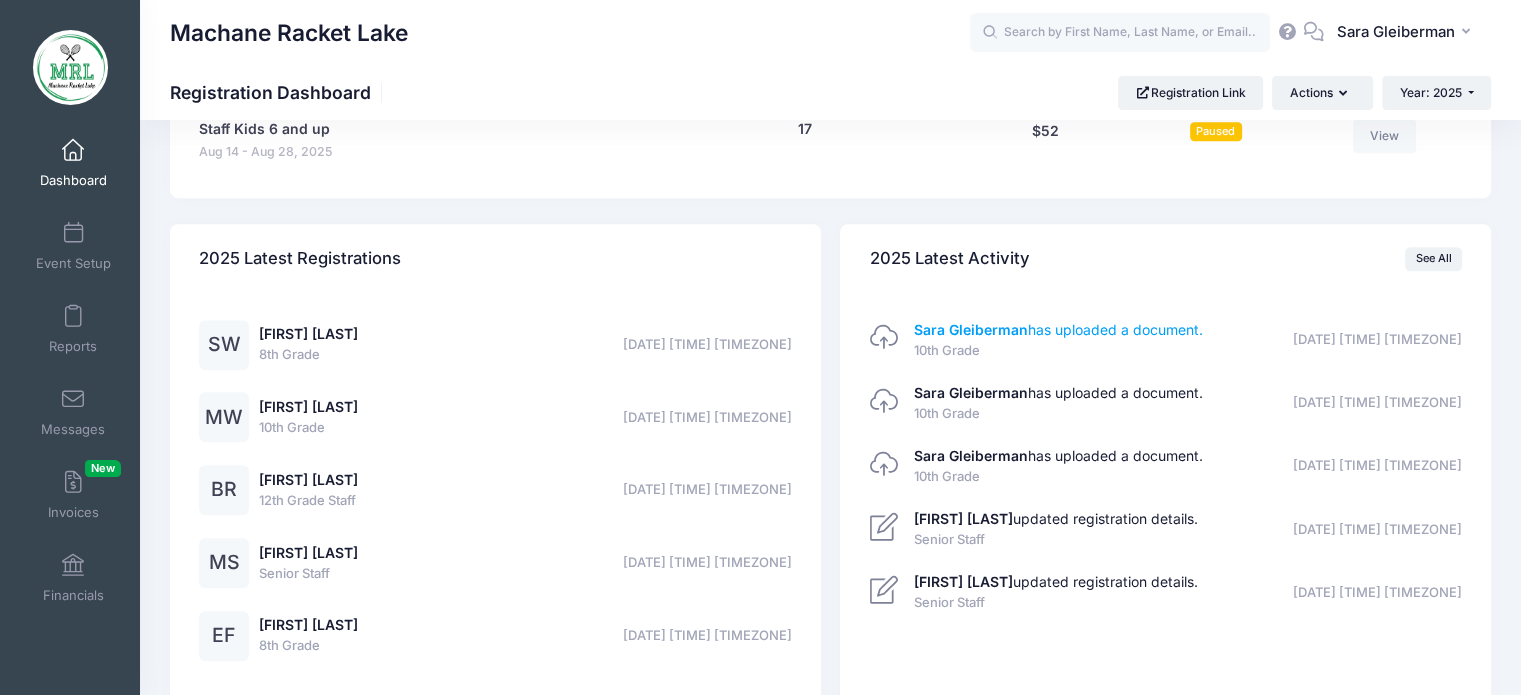 click on "Sara Gleiberman  has uploaded a document." at bounding box center (1058, 329) 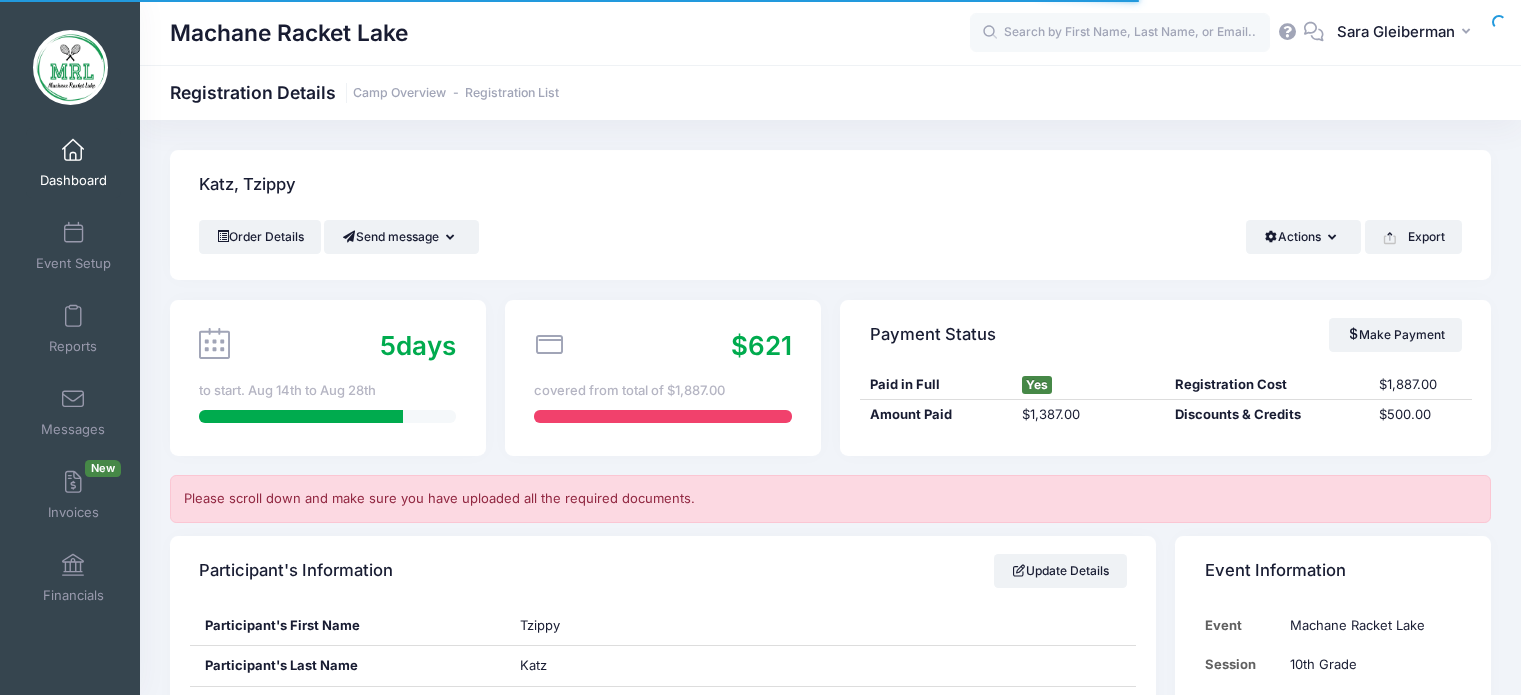 scroll, scrollTop: 0, scrollLeft: 0, axis: both 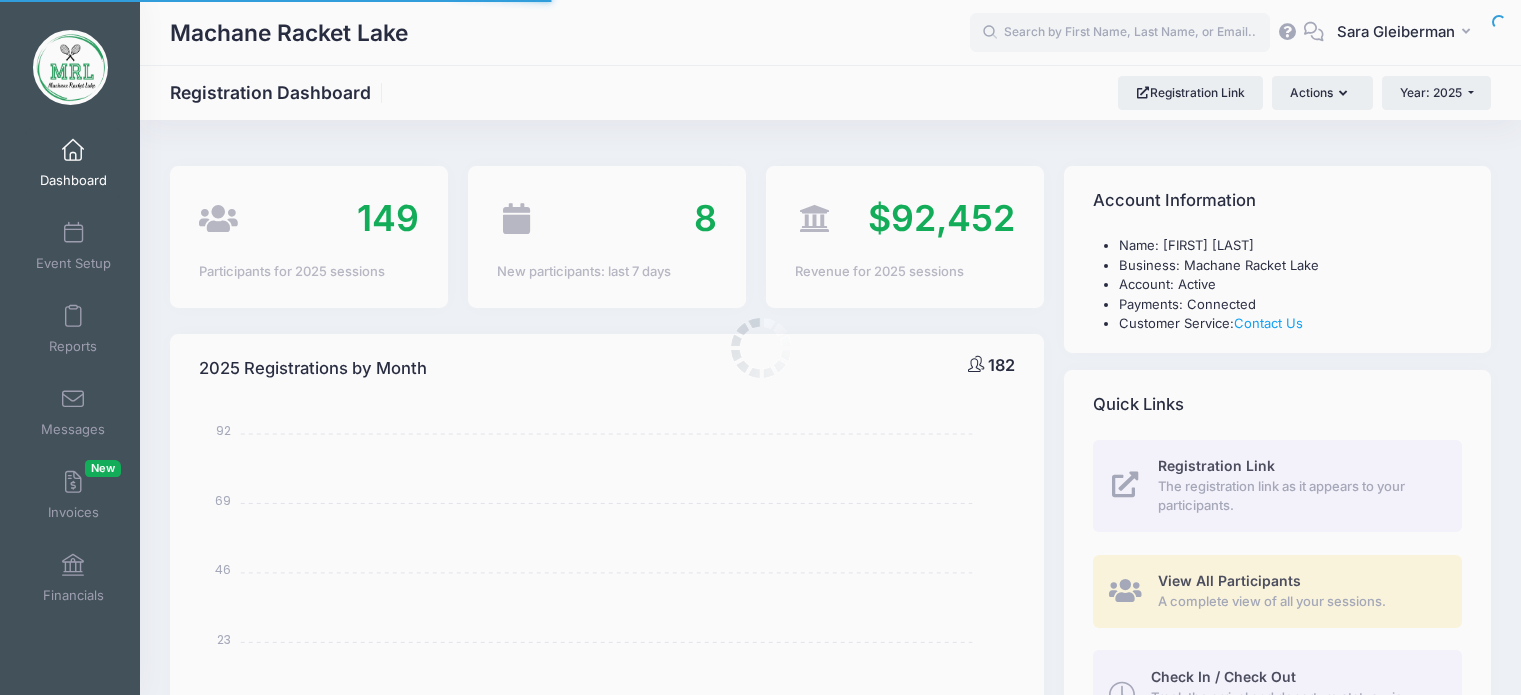 select 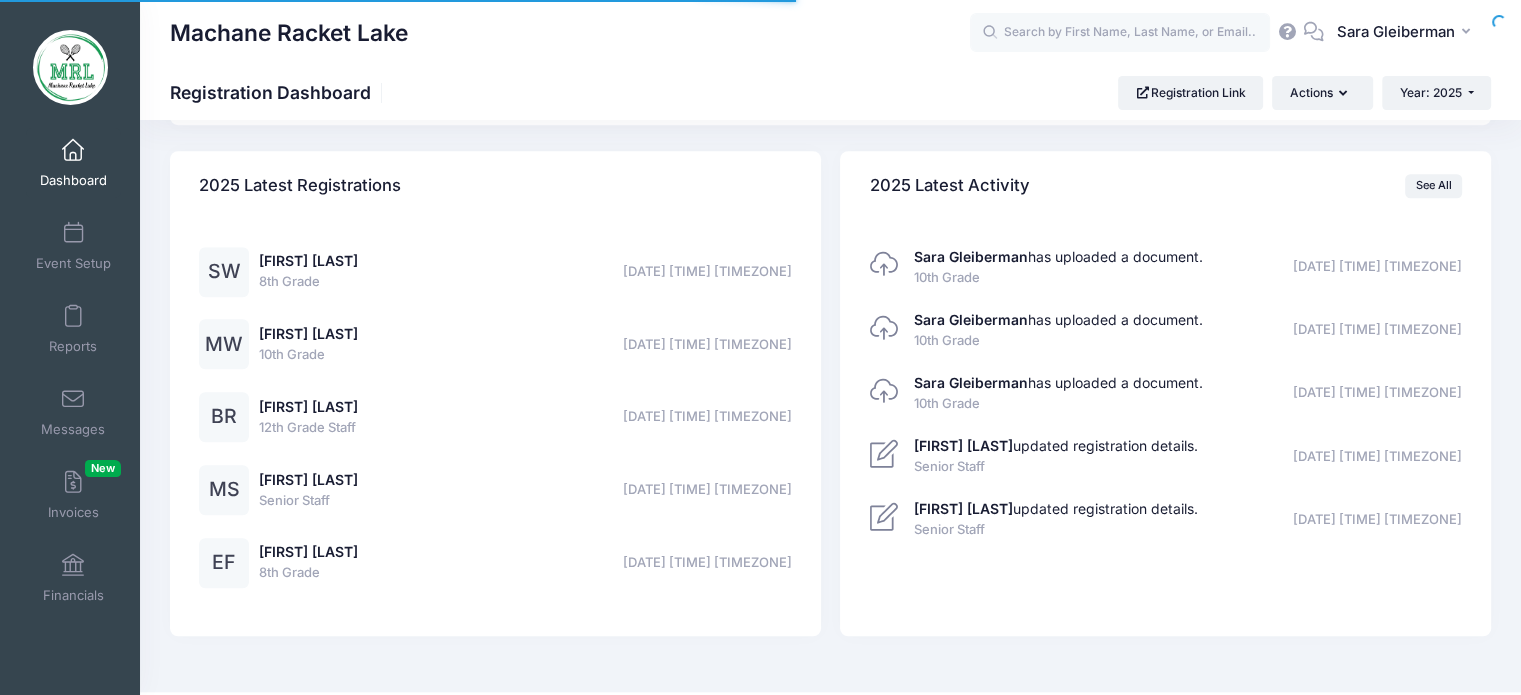 scroll, scrollTop: 1556, scrollLeft: 0, axis: vertical 